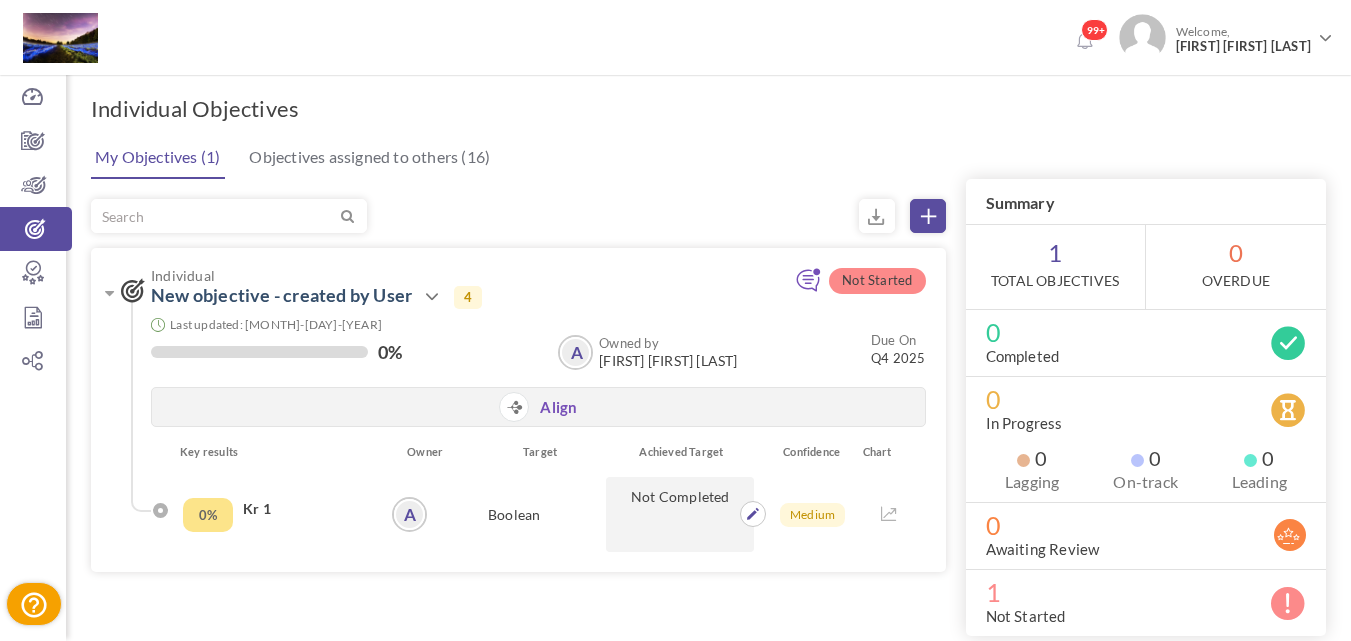 scroll, scrollTop: 0, scrollLeft: 0, axis: both 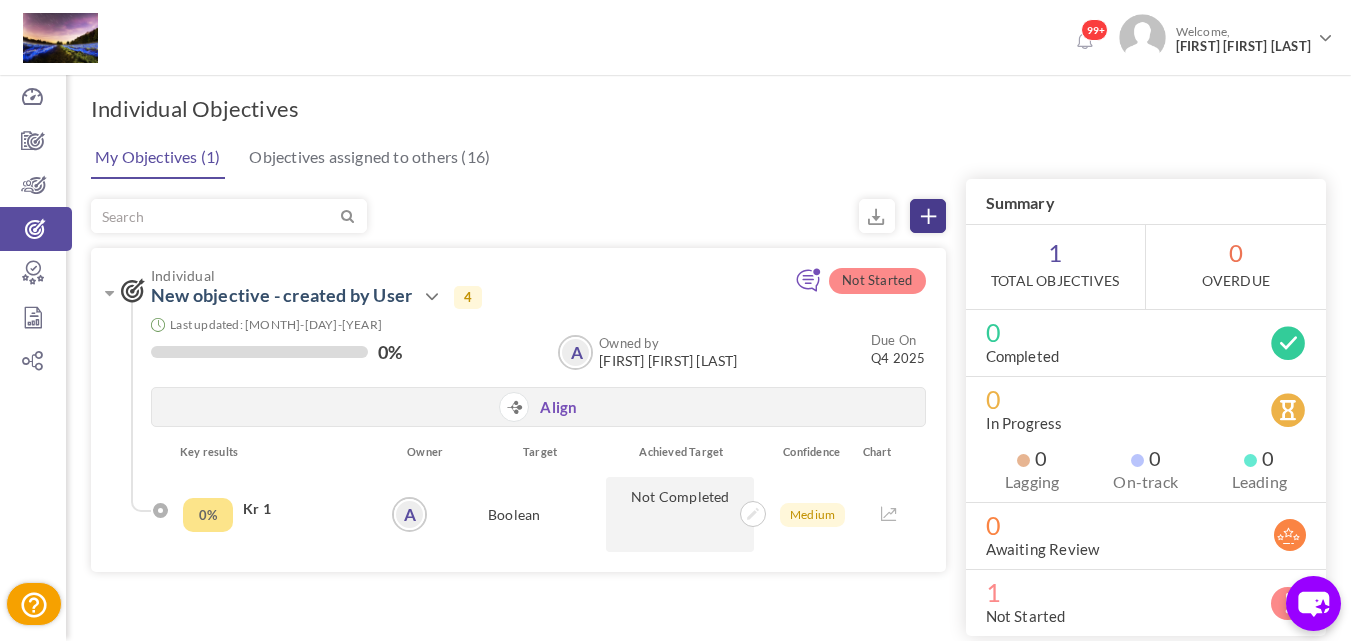 click at bounding box center (928, 216) 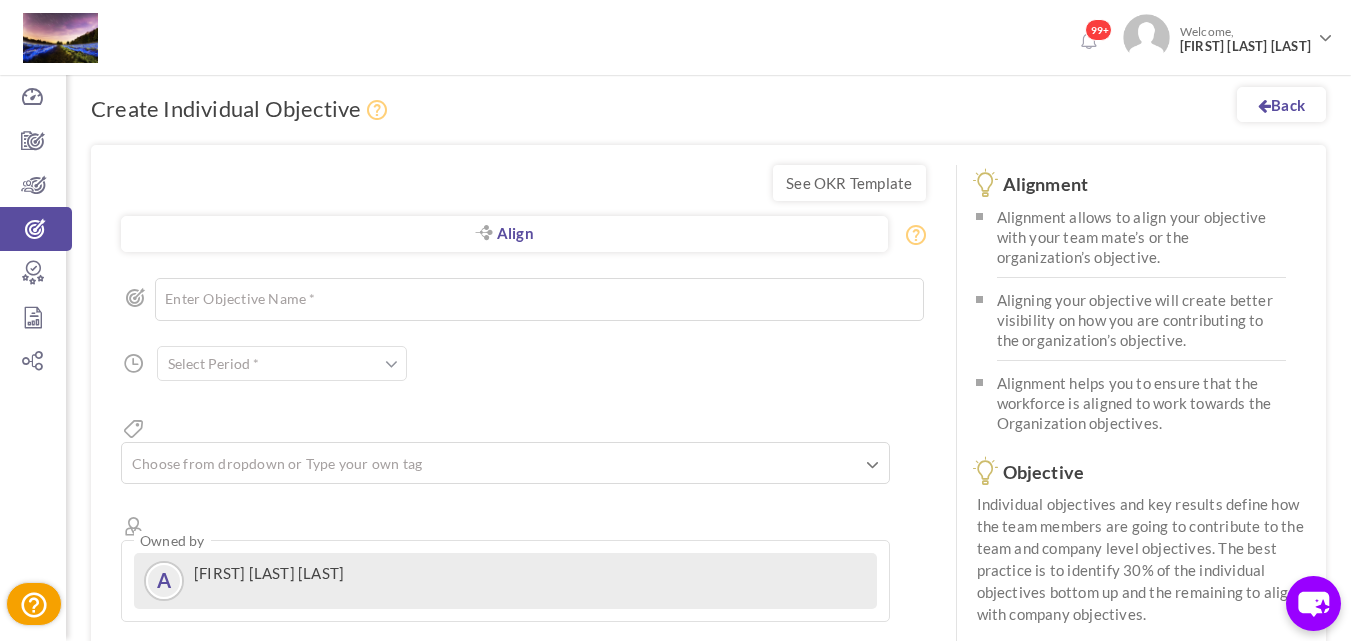 scroll, scrollTop: 0, scrollLeft: 0, axis: both 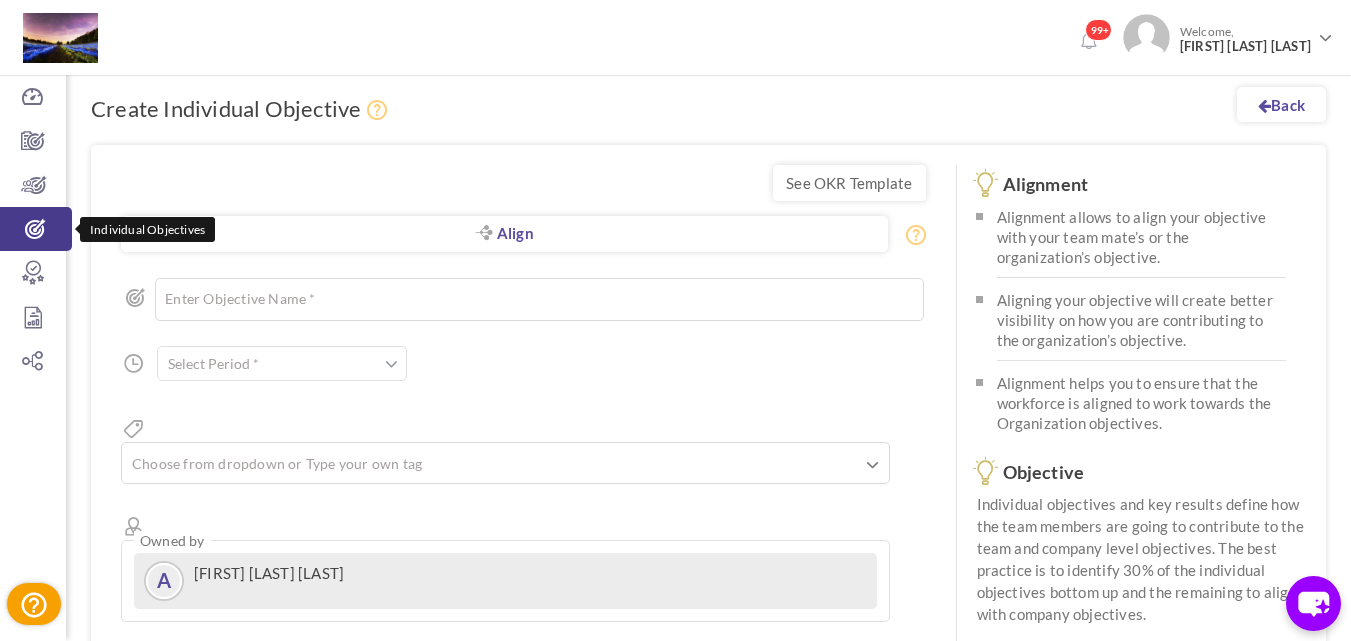 click at bounding box center [36, 229] 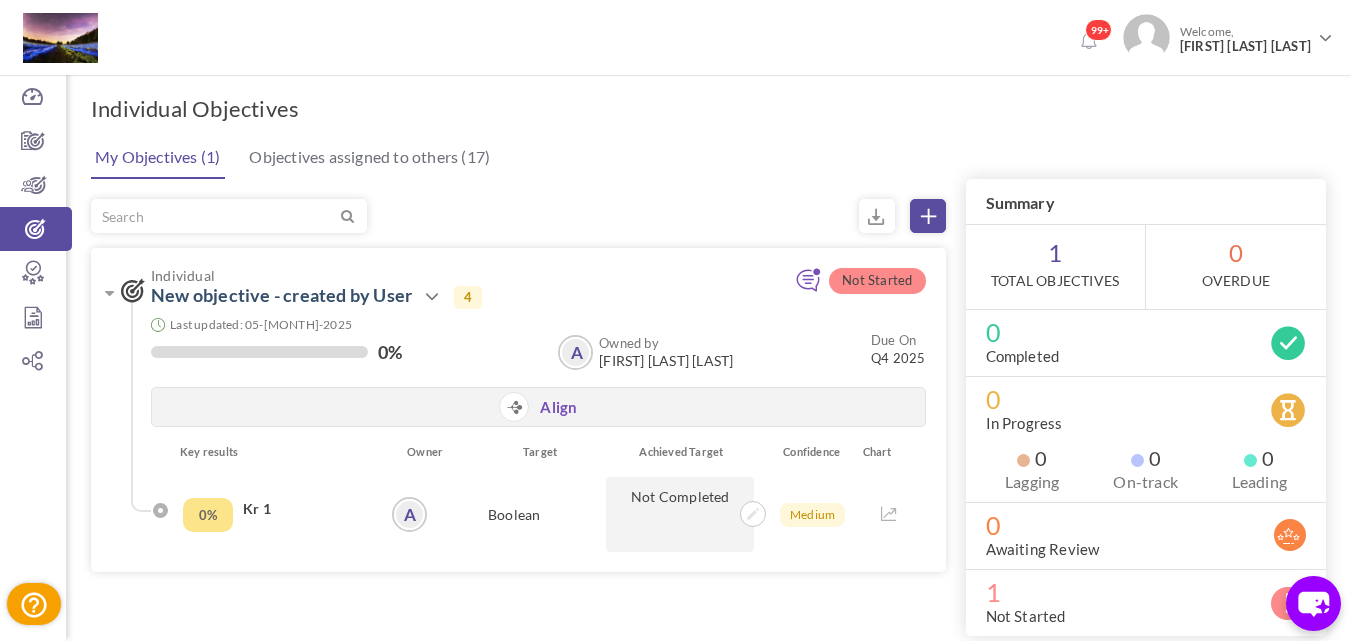 scroll, scrollTop: 0, scrollLeft: 0, axis: both 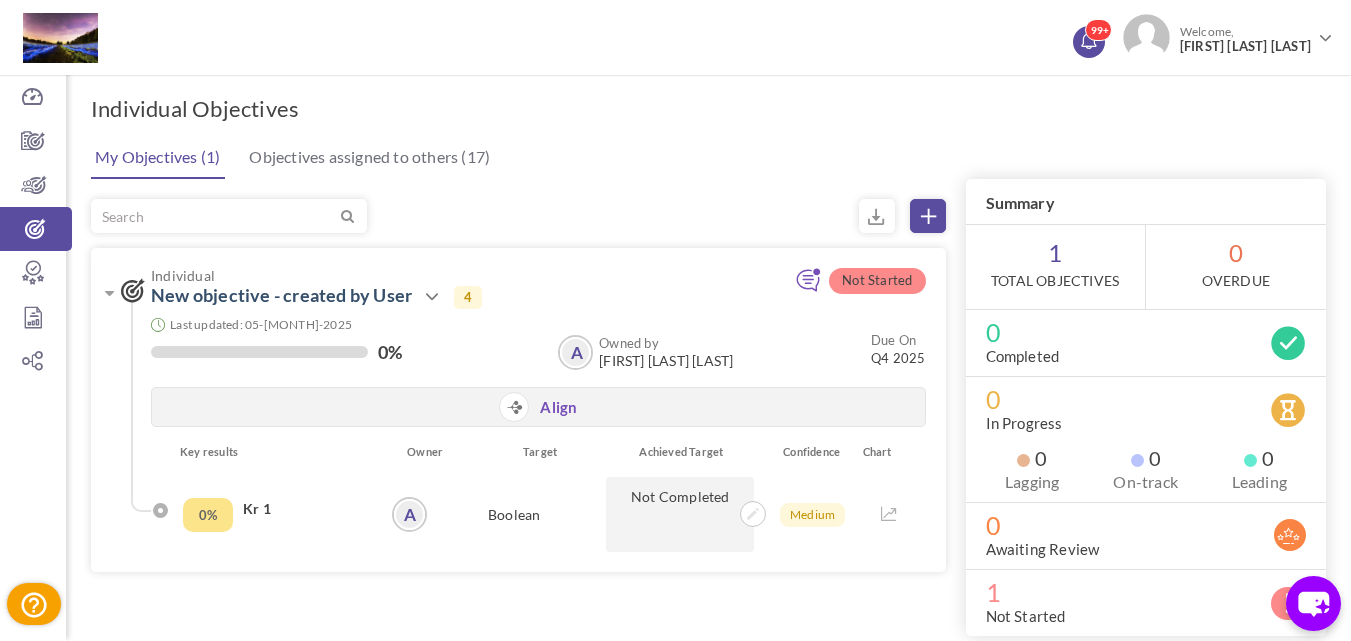 click at bounding box center [1069, 39] 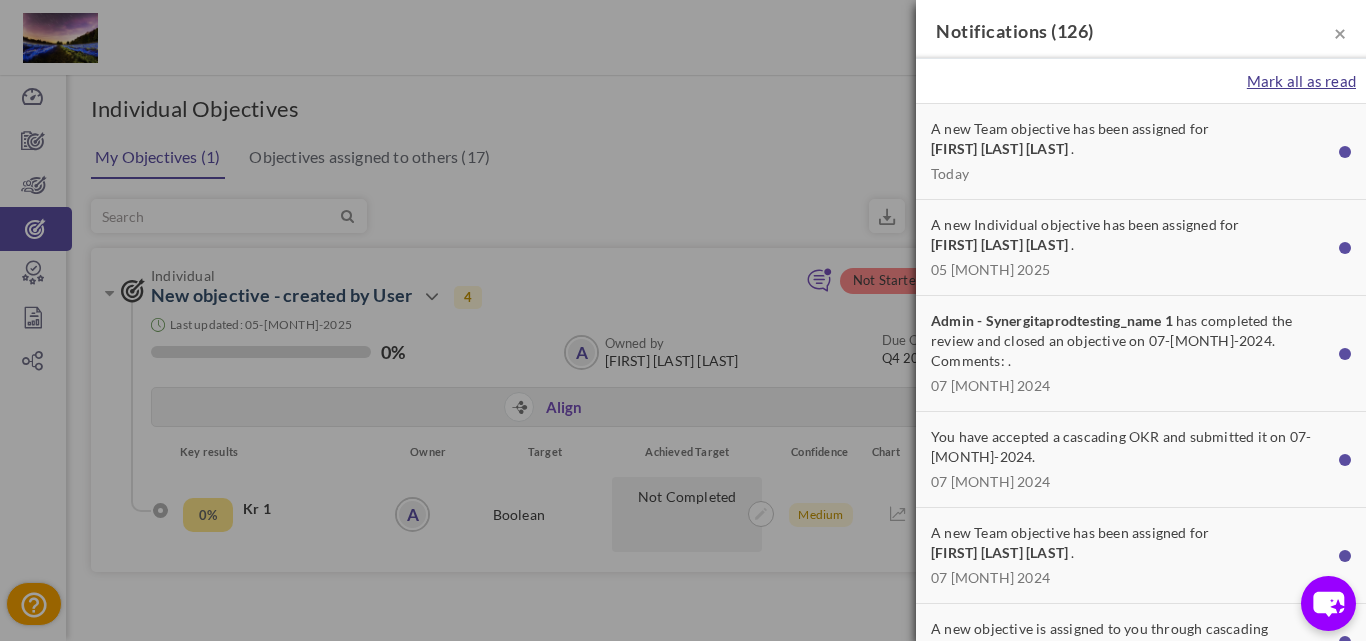click on "Mark all as read" at bounding box center (1301, 81) 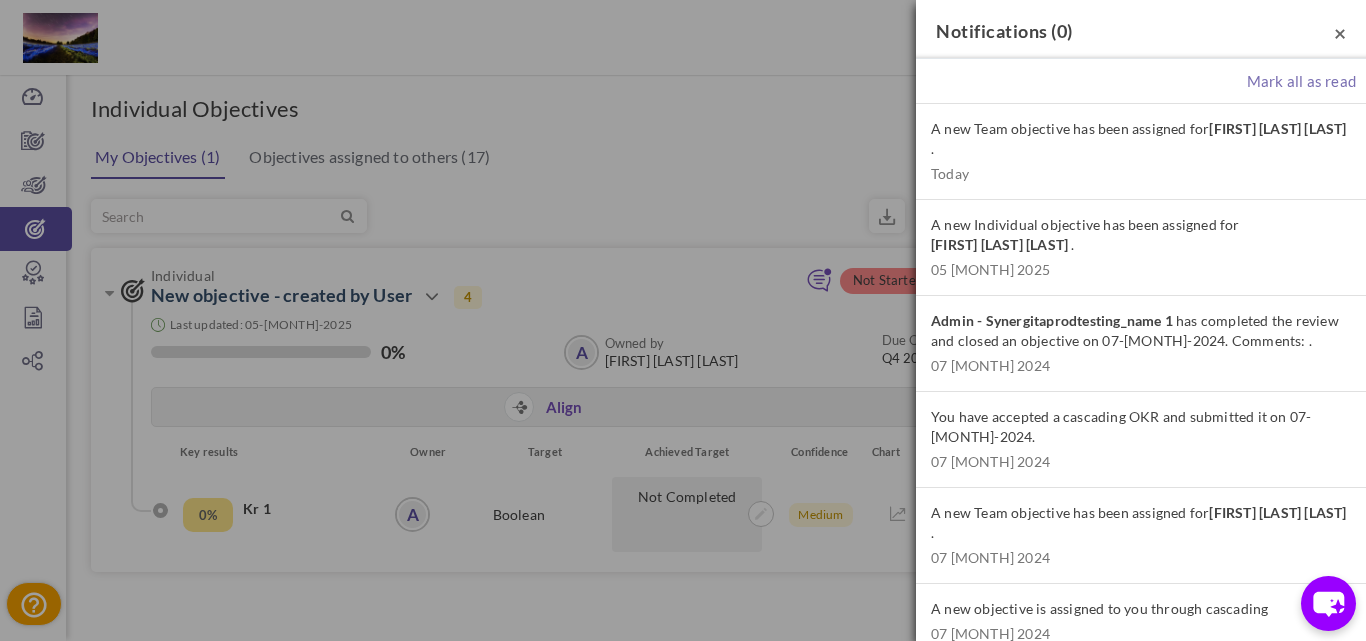 click on "×" at bounding box center [1340, 32] 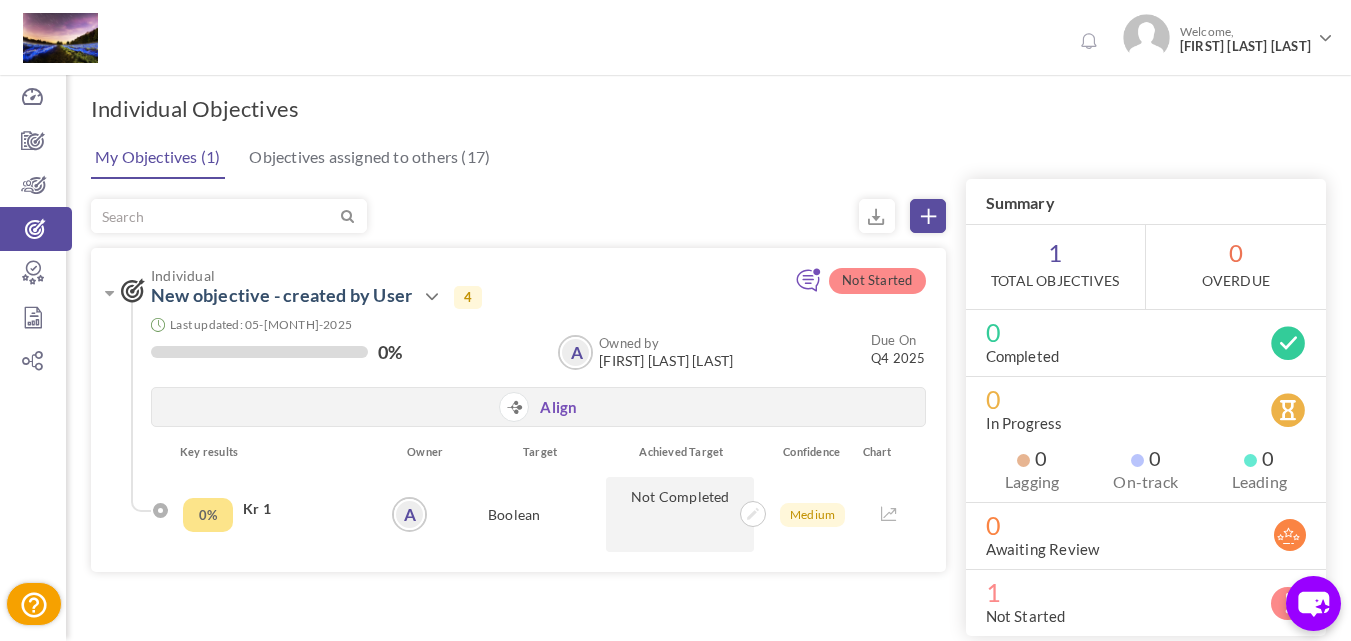 click on "Individual Objectives
×
Upgrade your account
Objective cloning is available only for OKR Growth users.
Upgrade to utilize OKR Cloning
Cancel
Upgrade
×
Upgrade your account
Objective cloning is available only for OKR Growth users.
Please contact the admin
Cancel
Ok
My Objectives (1)
Objectives assigned to others (17)" at bounding box center (708, 484) 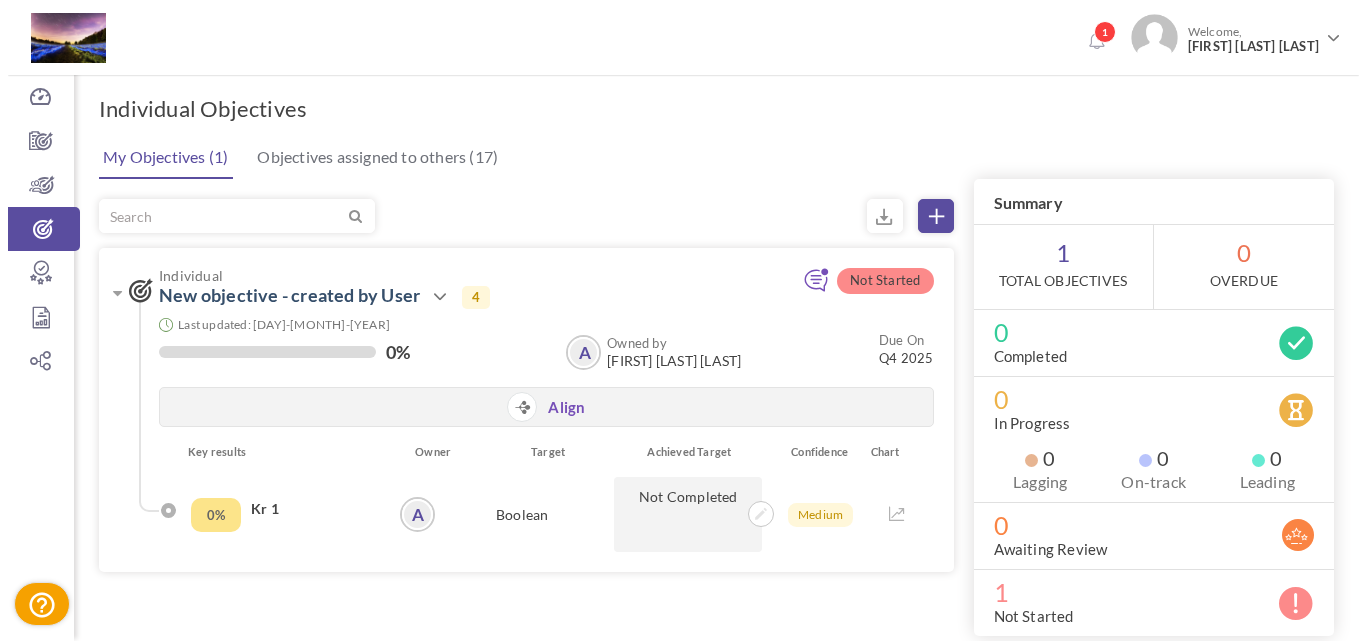 scroll, scrollTop: 0, scrollLeft: 0, axis: both 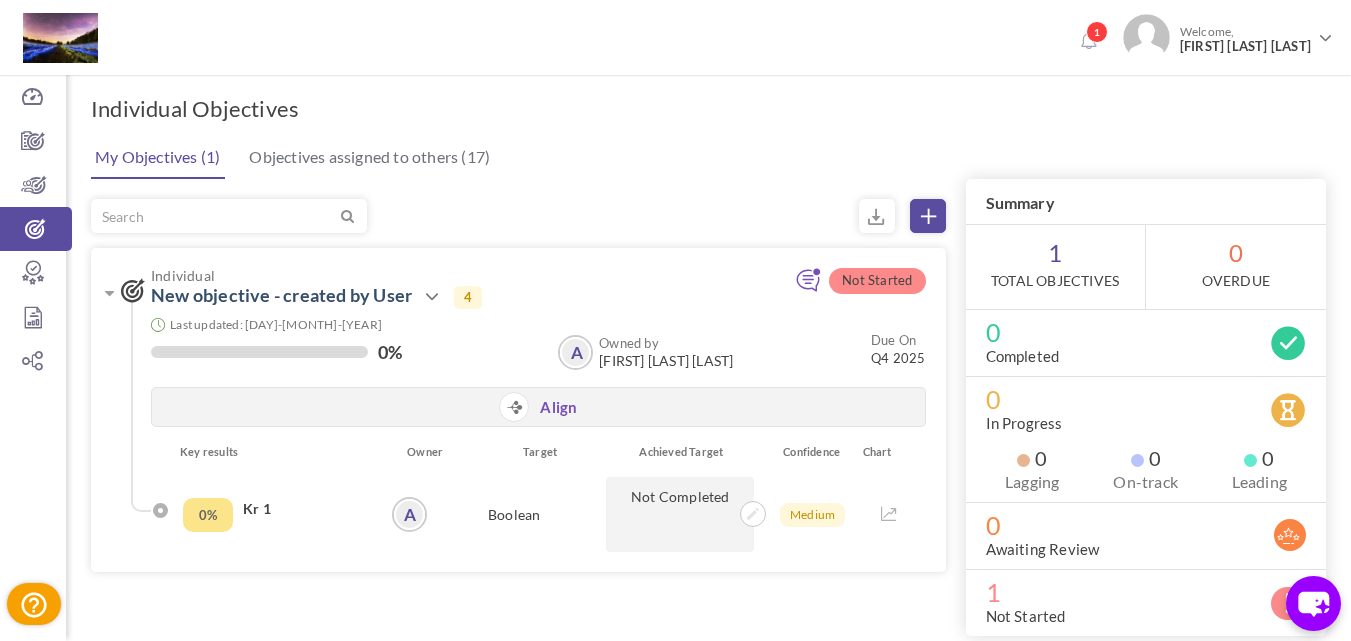 click at bounding box center (1088, 39) 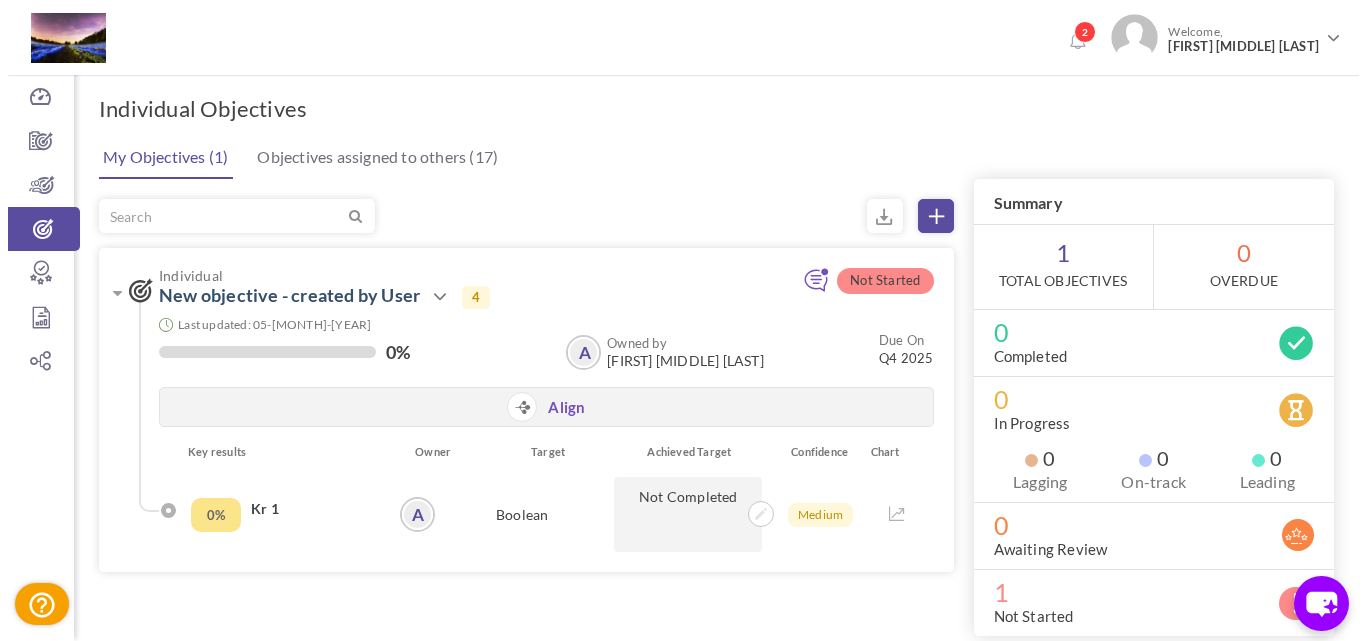 scroll, scrollTop: 0, scrollLeft: 0, axis: both 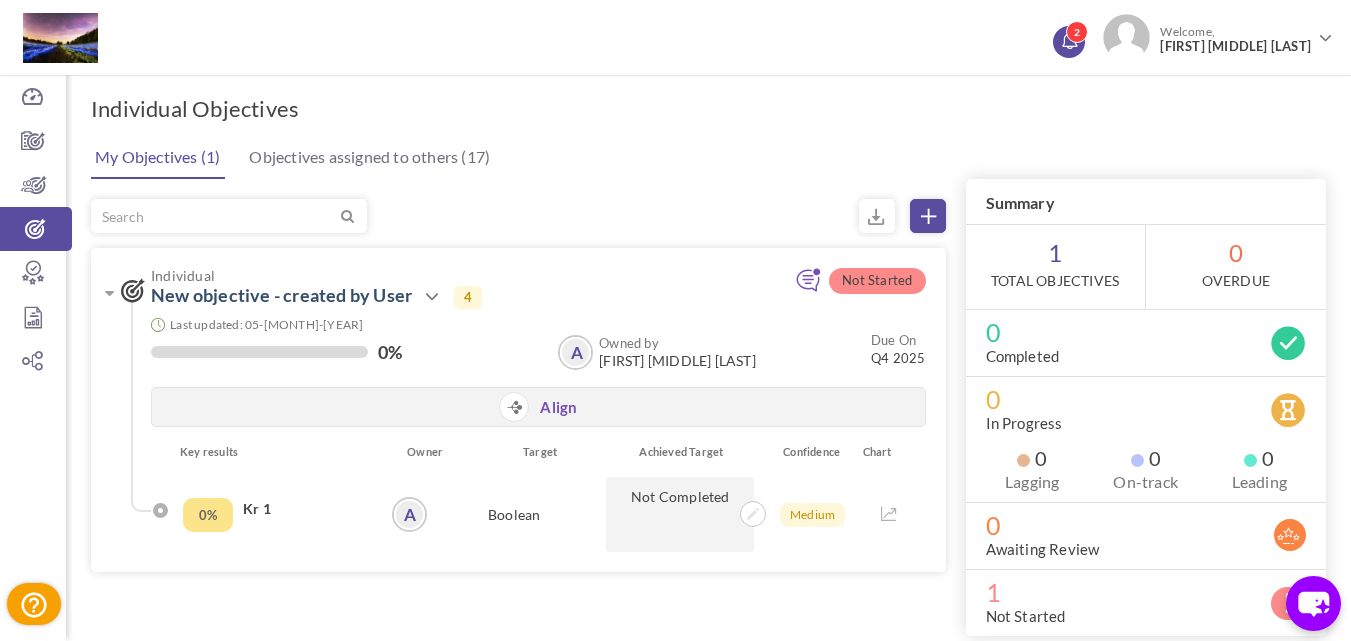 click at bounding box center (1069, 39) 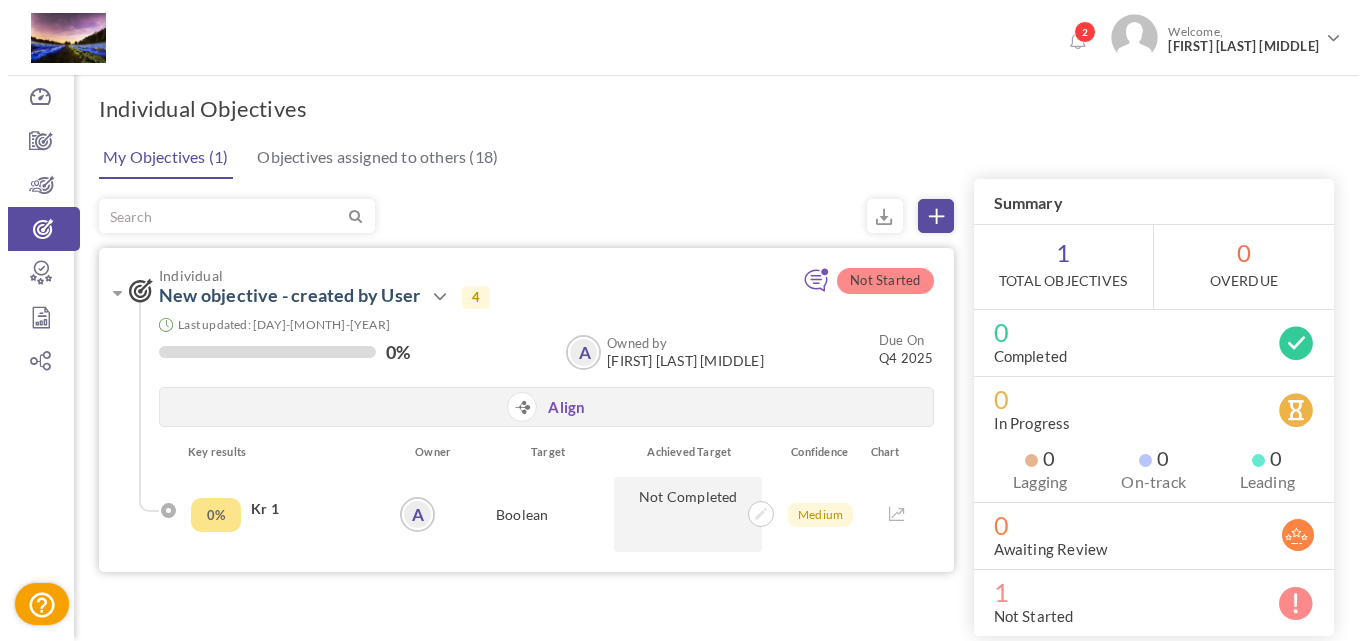 scroll, scrollTop: 0, scrollLeft: 0, axis: both 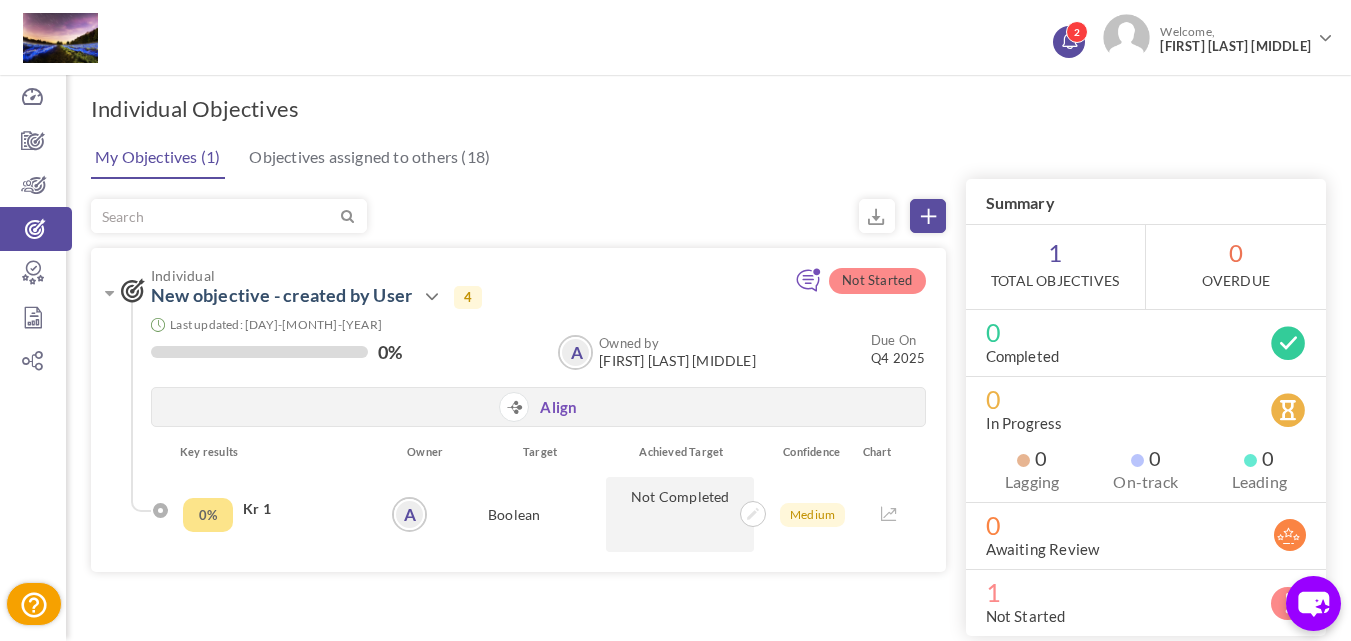 click on "2" at bounding box center (1089, 42) 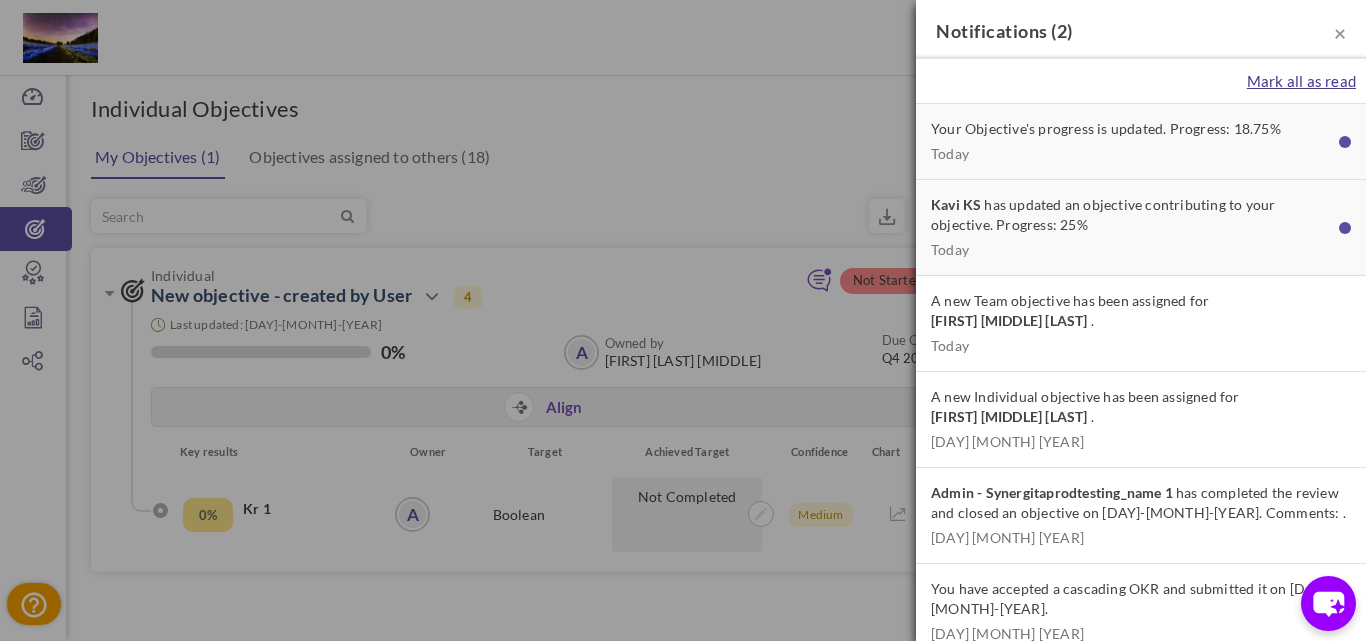 click on "Mark all as read" at bounding box center [1301, 81] 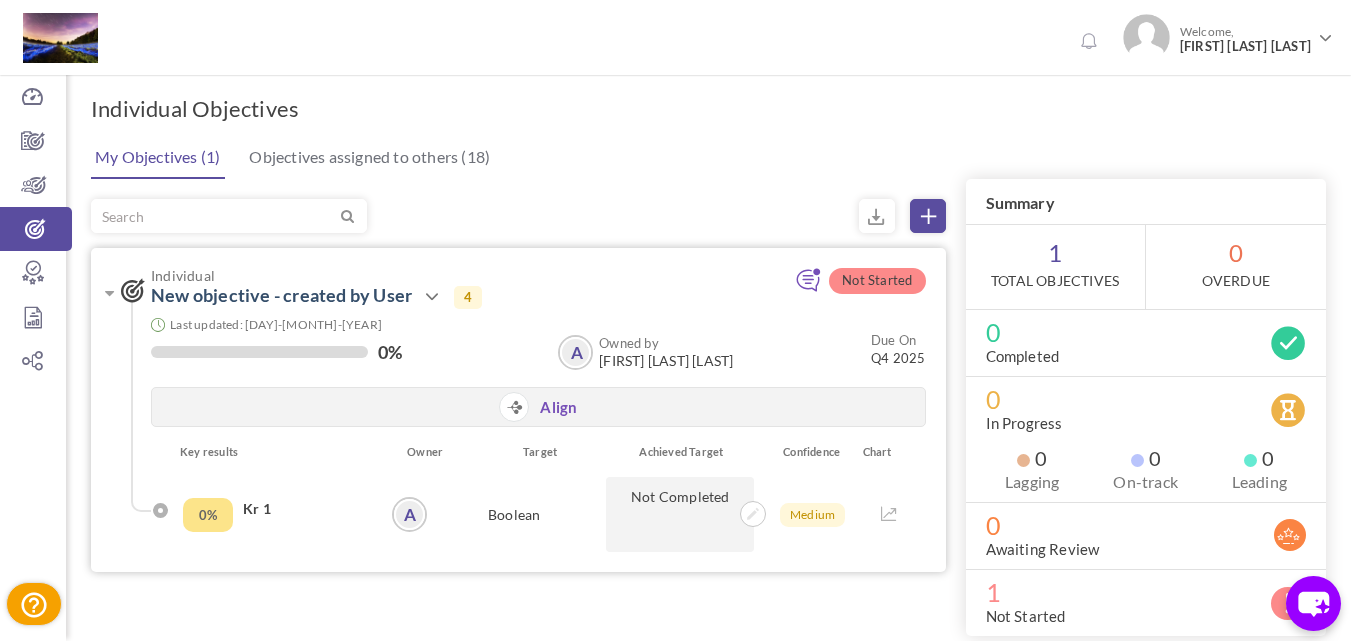 scroll, scrollTop: 0, scrollLeft: 0, axis: both 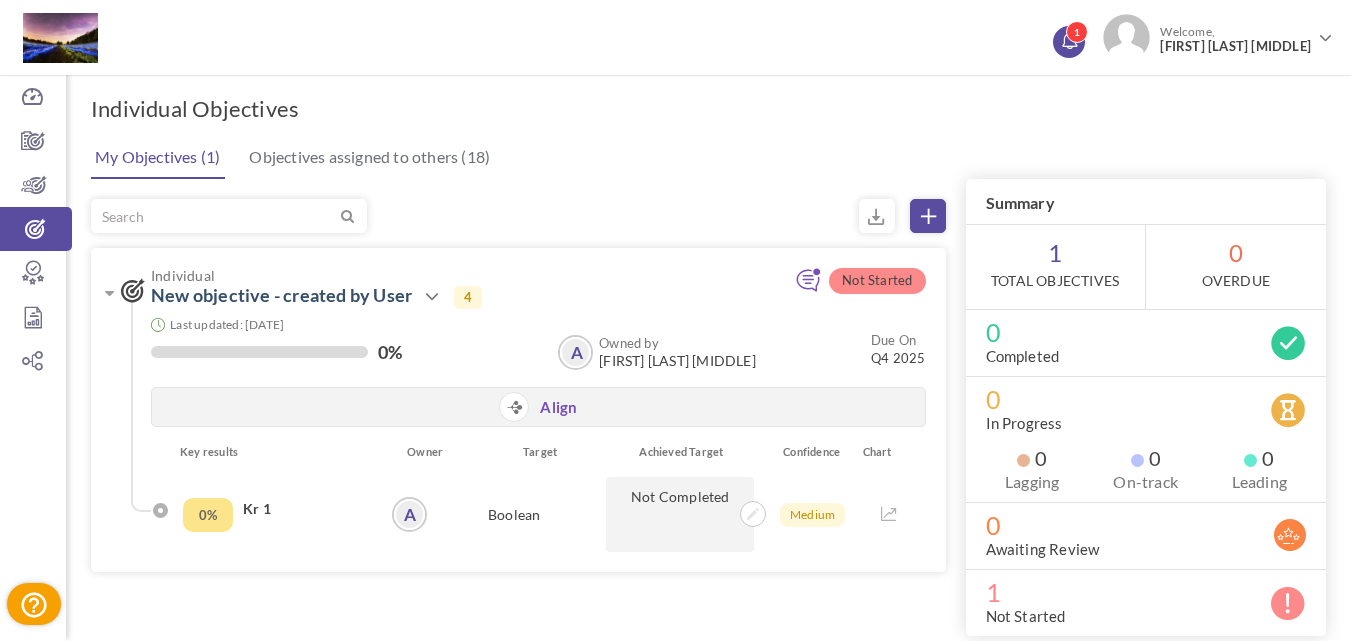 click on "1" at bounding box center [1077, 32] 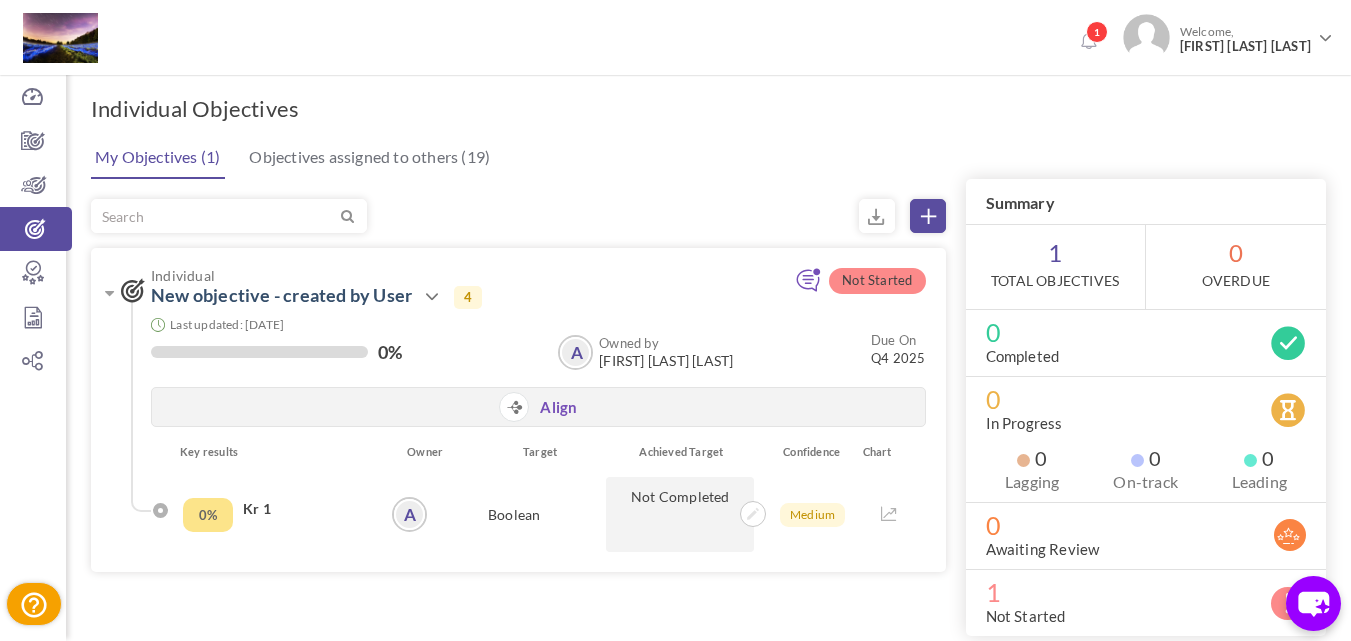 scroll, scrollTop: 0, scrollLeft: 0, axis: both 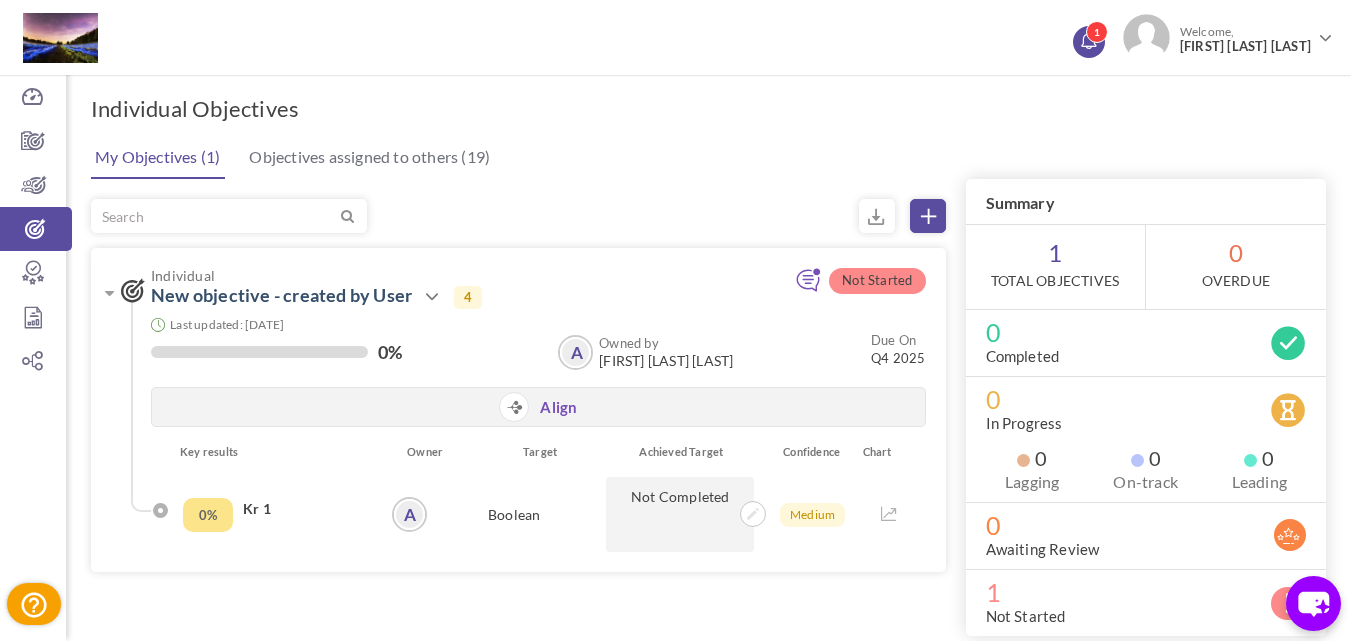 click on "1" at bounding box center [1089, 42] 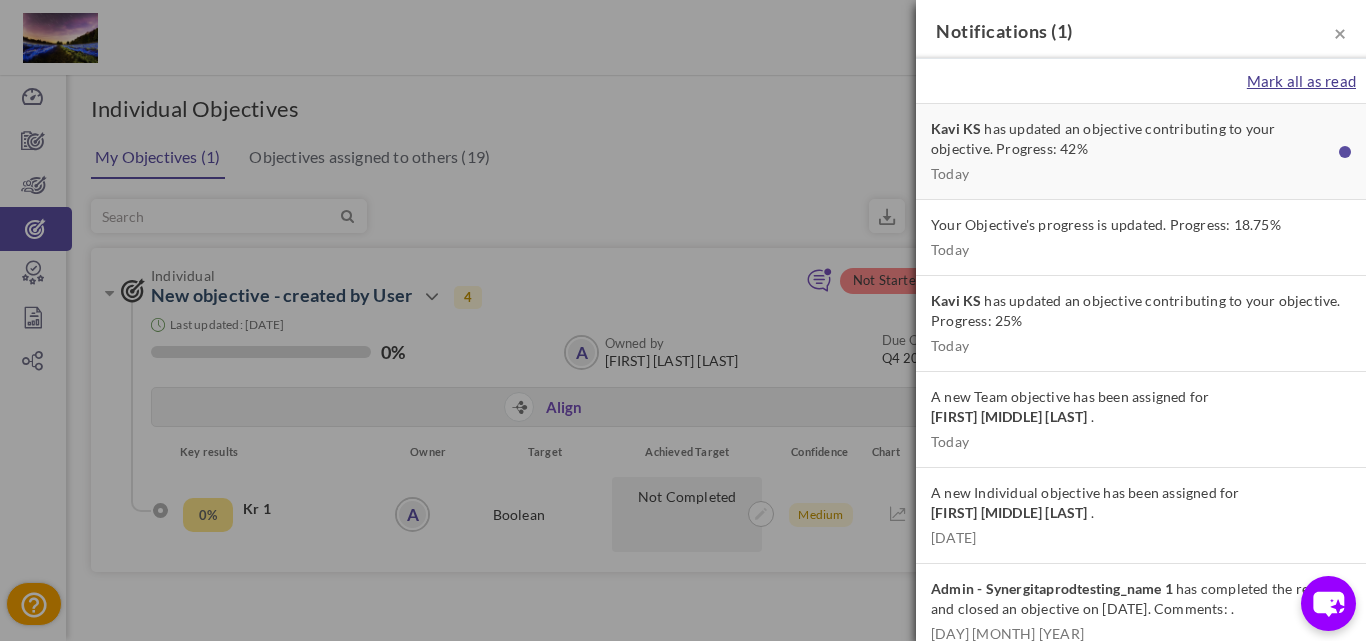 click on "Mark all as read" at bounding box center [1301, 81] 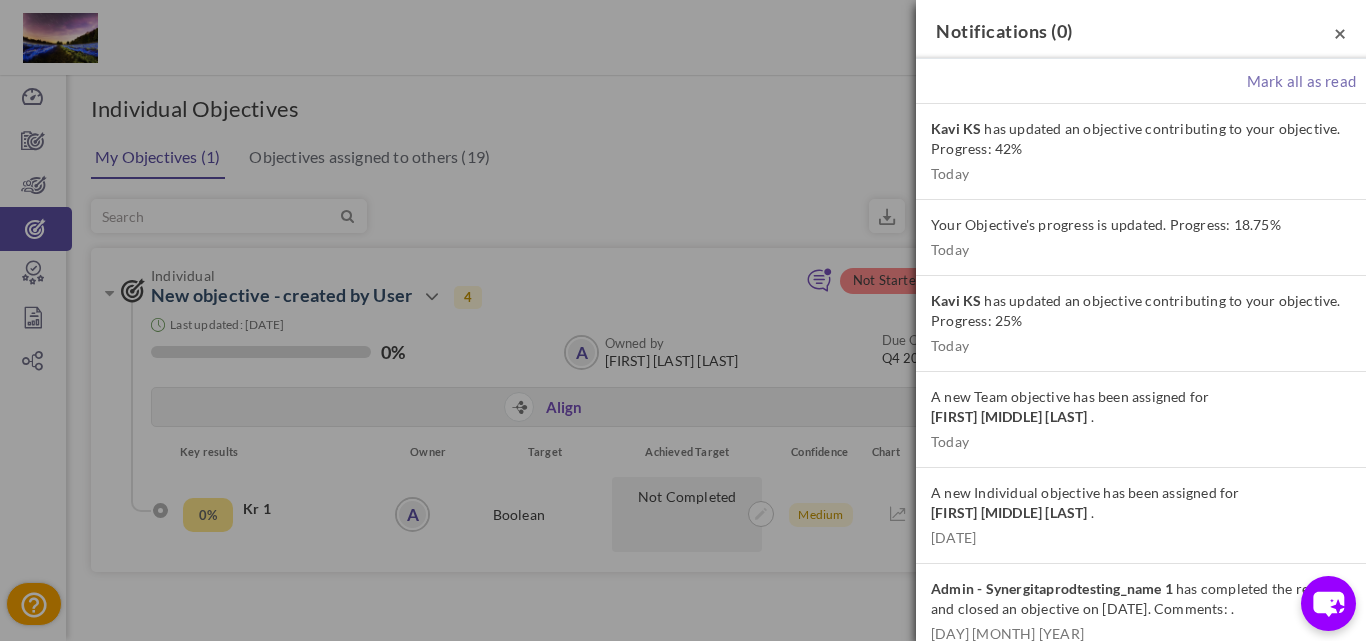 click on "×" at bounding box center (1340, 32) 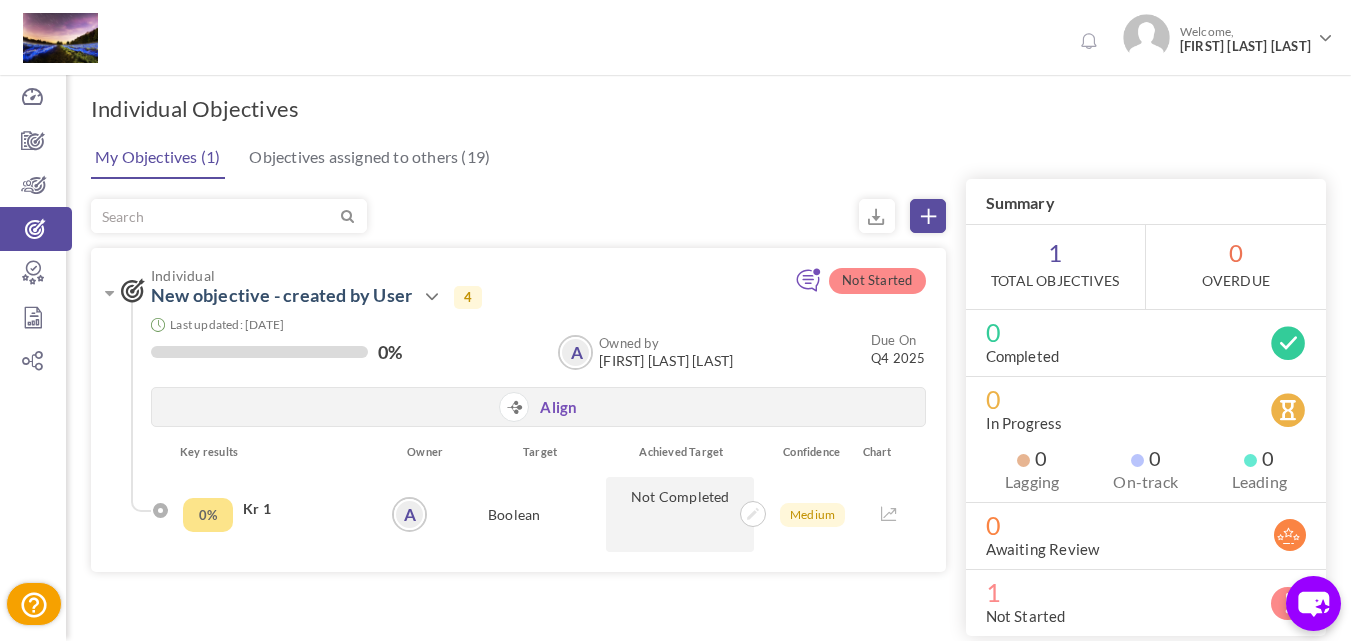 click on "Individual Objectives
×
Upgrade your account
Objective cloning is available only for OKR Growth users.
Upgrade to utilize OKR Cloning
Cancel
Upgrade
×
Upgrade your account
Objective cloning is available only for OKR Growth users.
Please contact the admin
Cancel
Ok
My Objectives (1)
Objectives assigned to others (19)" at bounding box center [708, 484] 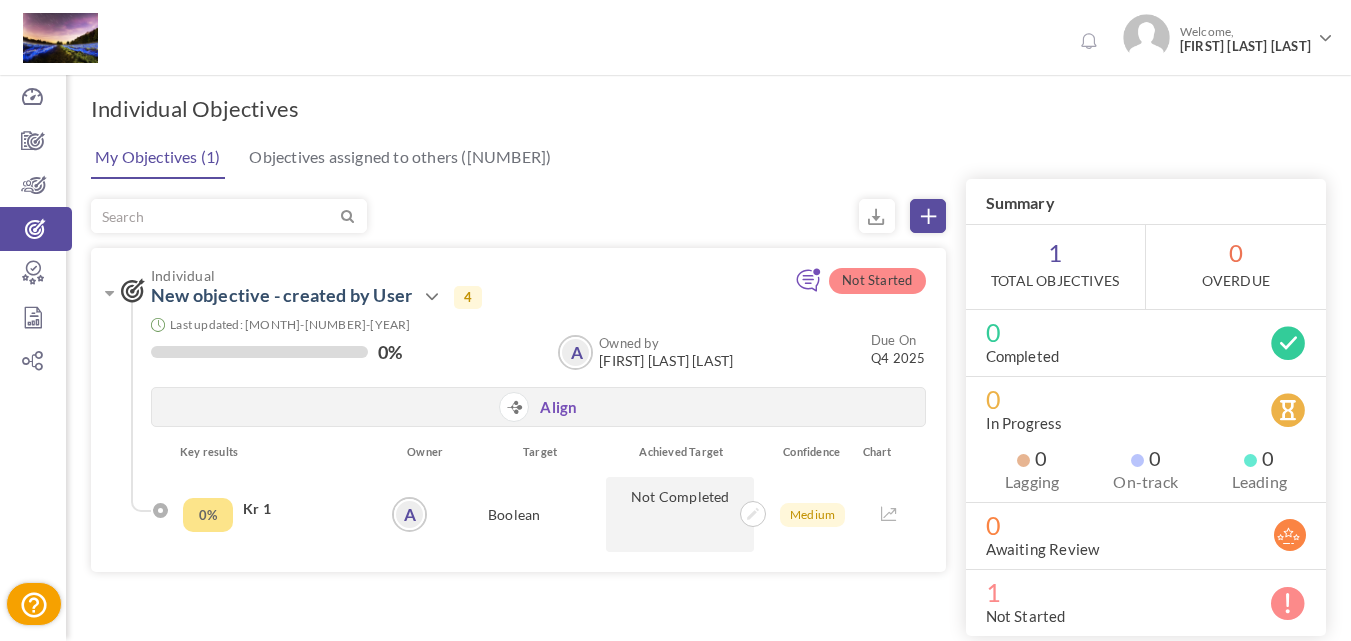 scroll, scrollTop: 0, scrollLeft: 0, axis: both 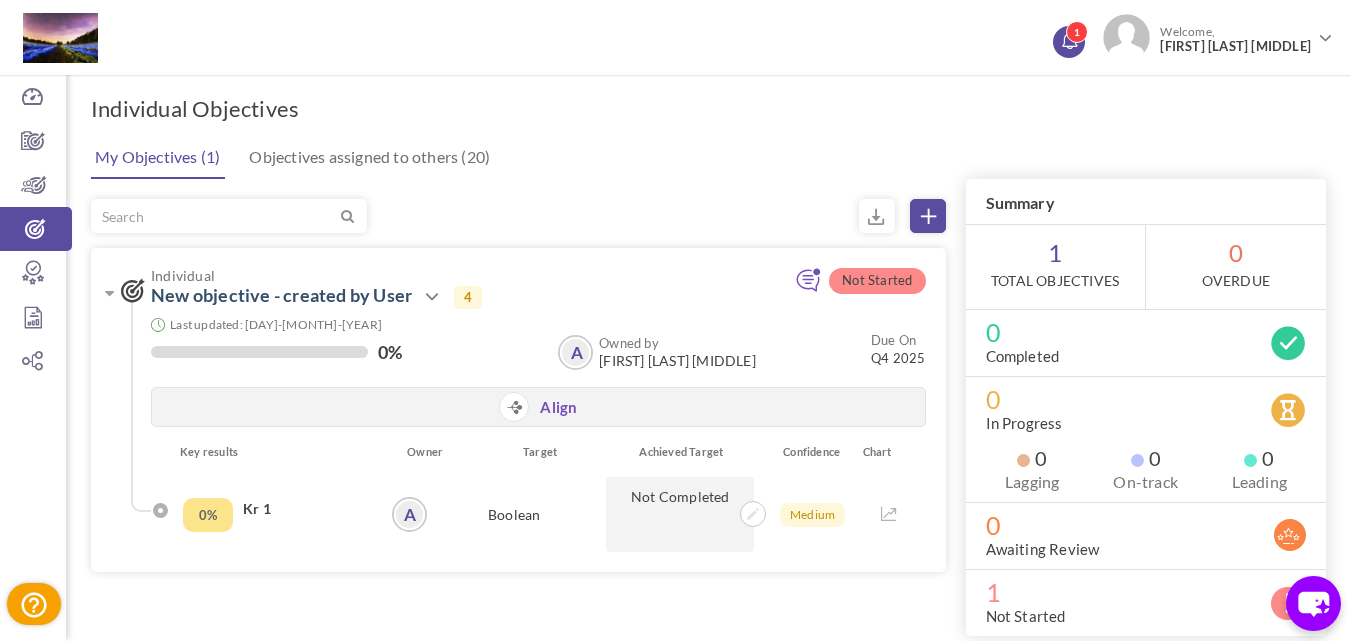 click on "1" at bounding box center [1077, 32] 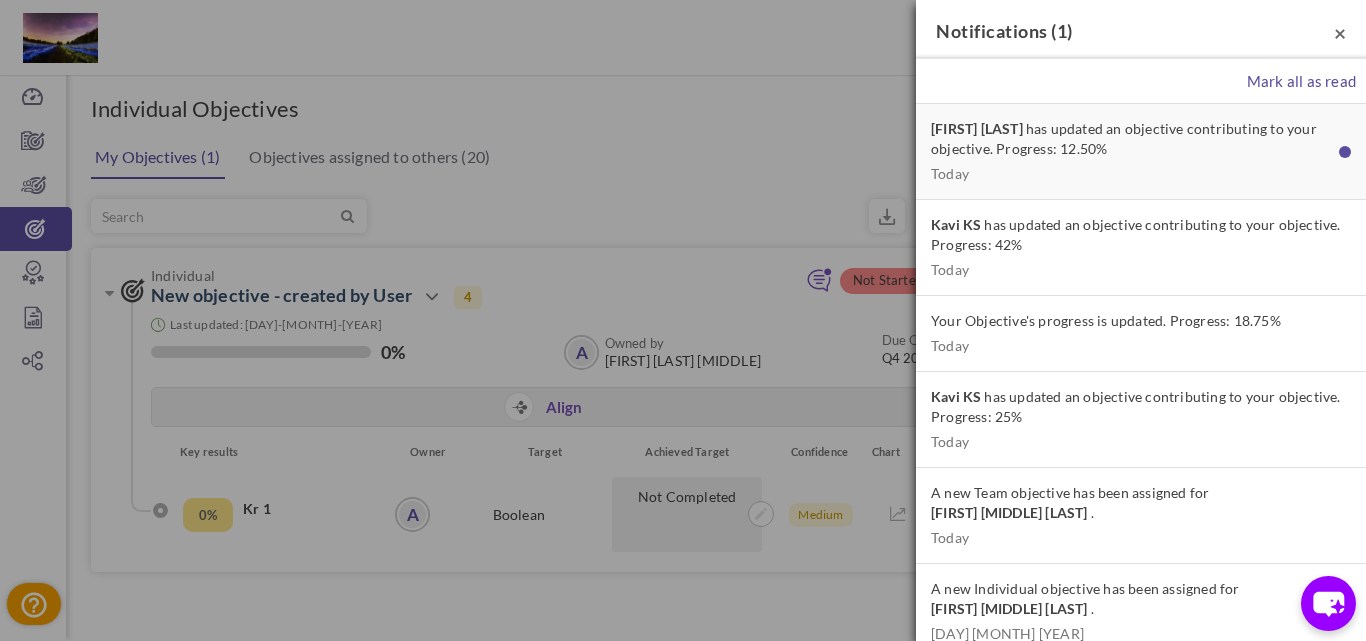 click on "×" at bounding box center [1340, 32] 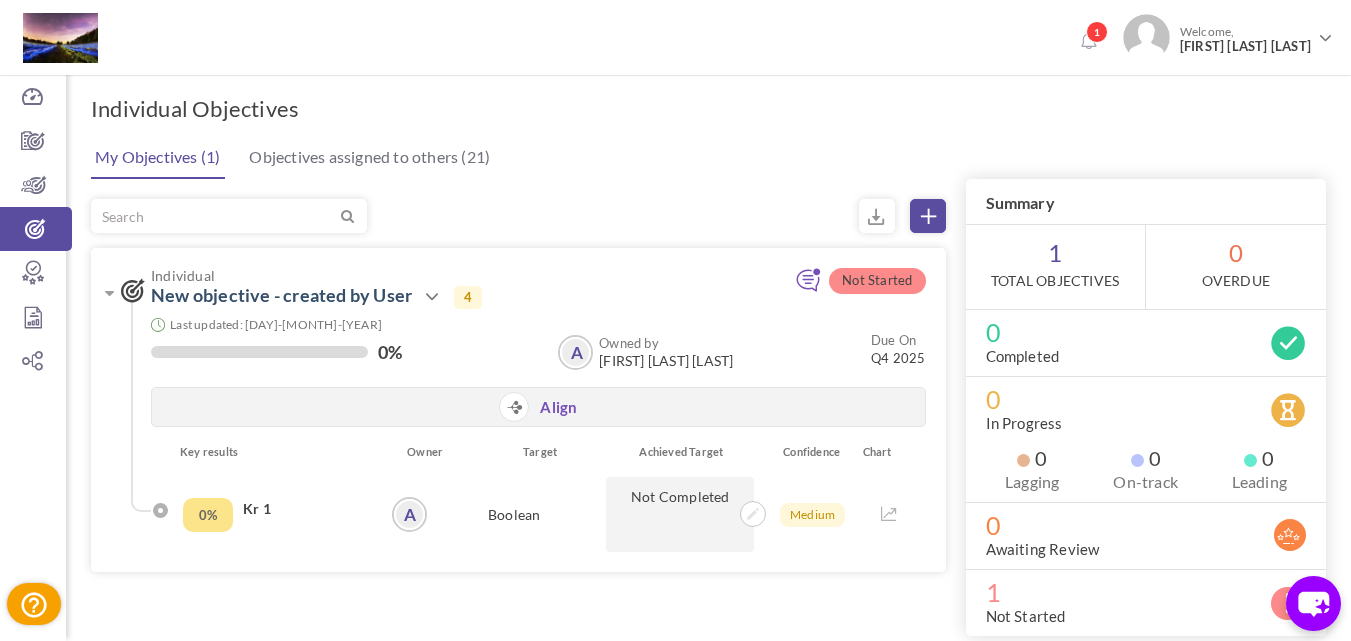 scroll, scrollTop: 0, scrollLeft: 0, axis: both 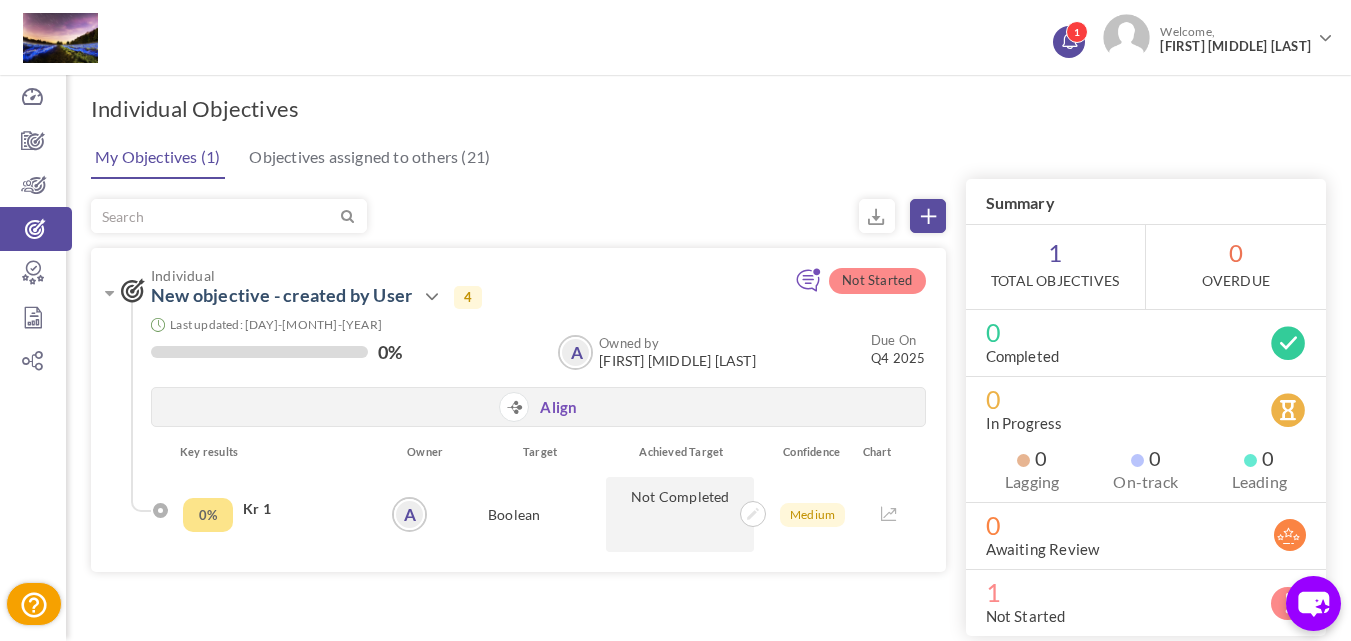 click at bounding box center (1069, 39) 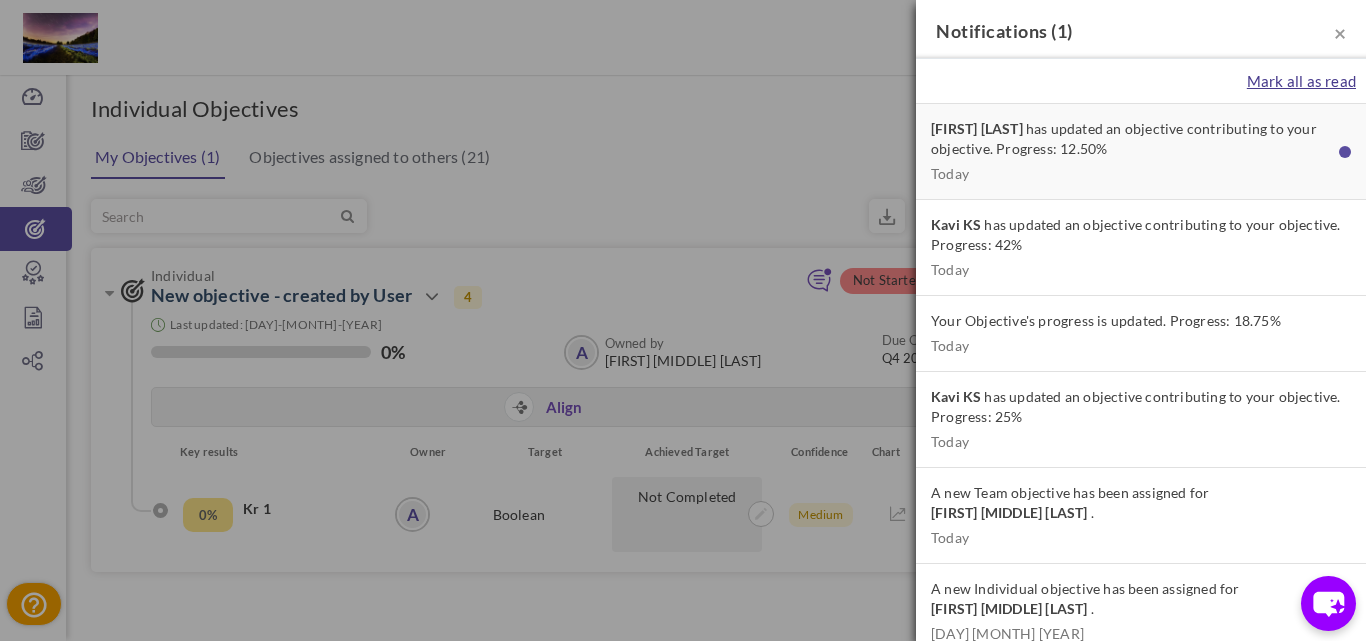 click on "Mark all as read" at bounding box center (1301, 81) 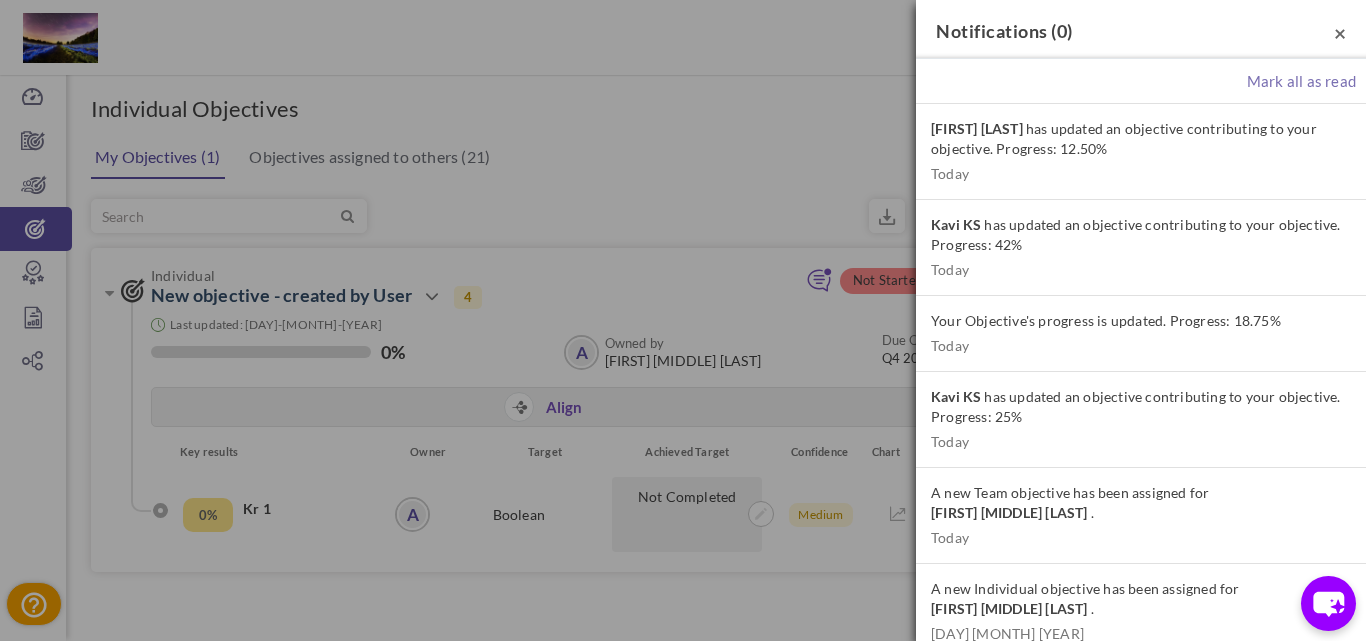 click on "×" at bounding box center (1340, 32) 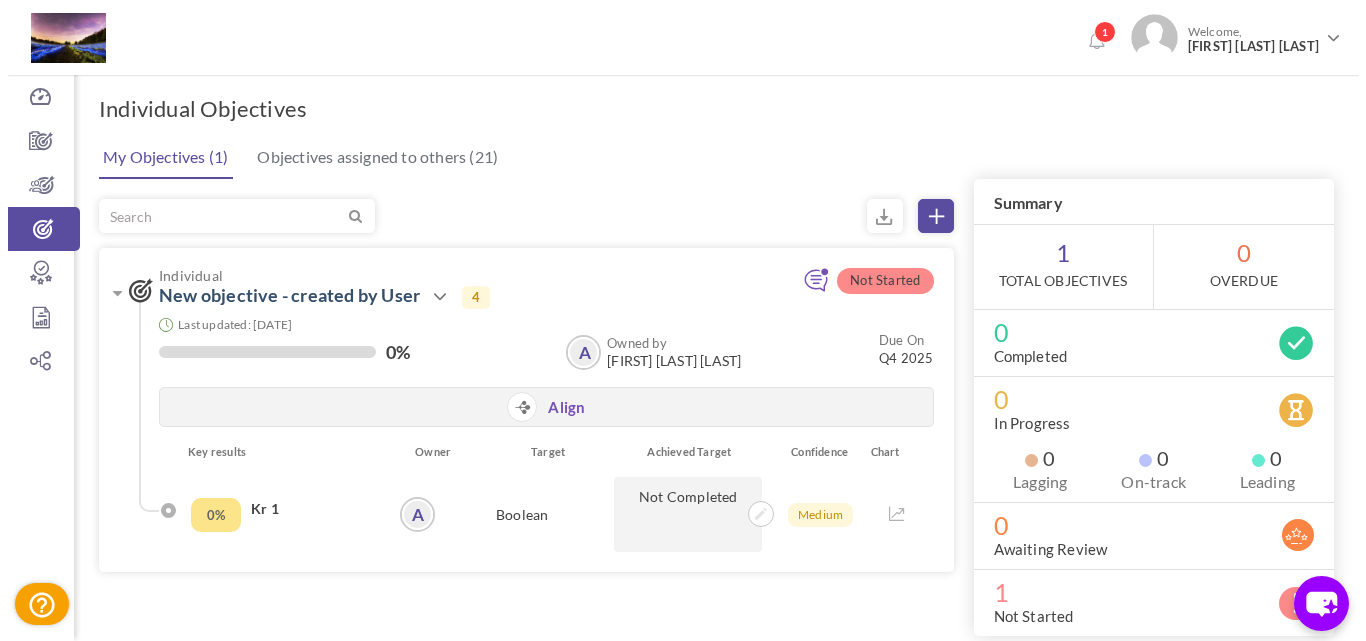 scroll, scrollTop: 0, scrollLeft: 0, axis: both 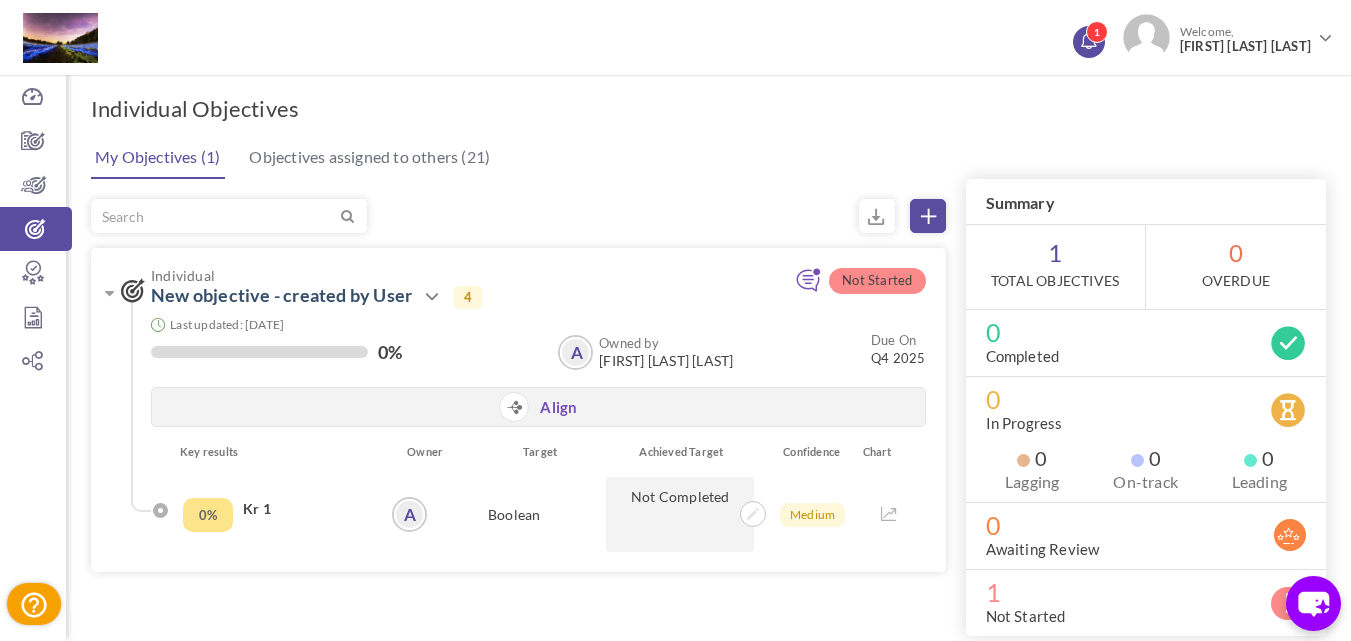 click at bounding box center [1088, 39] 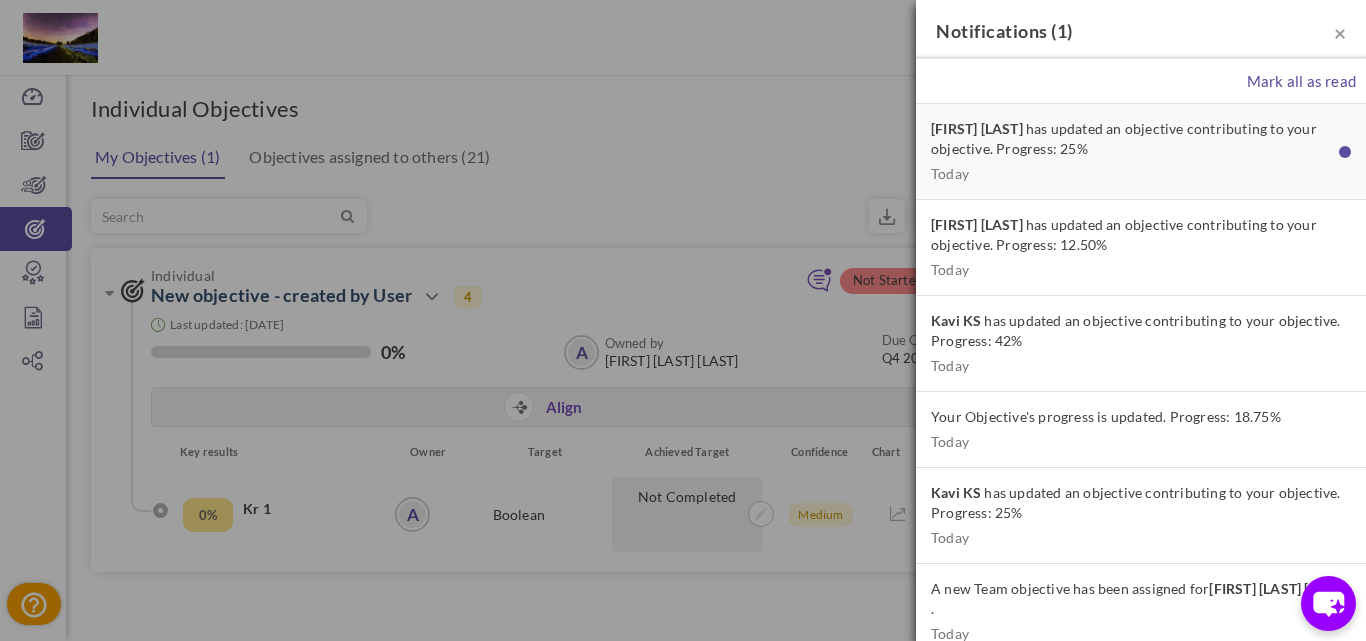 click on "Johanna L  has updated an objective contributing to your objective.   Progress: 25%
Today" at bounding box center (1130, 151) 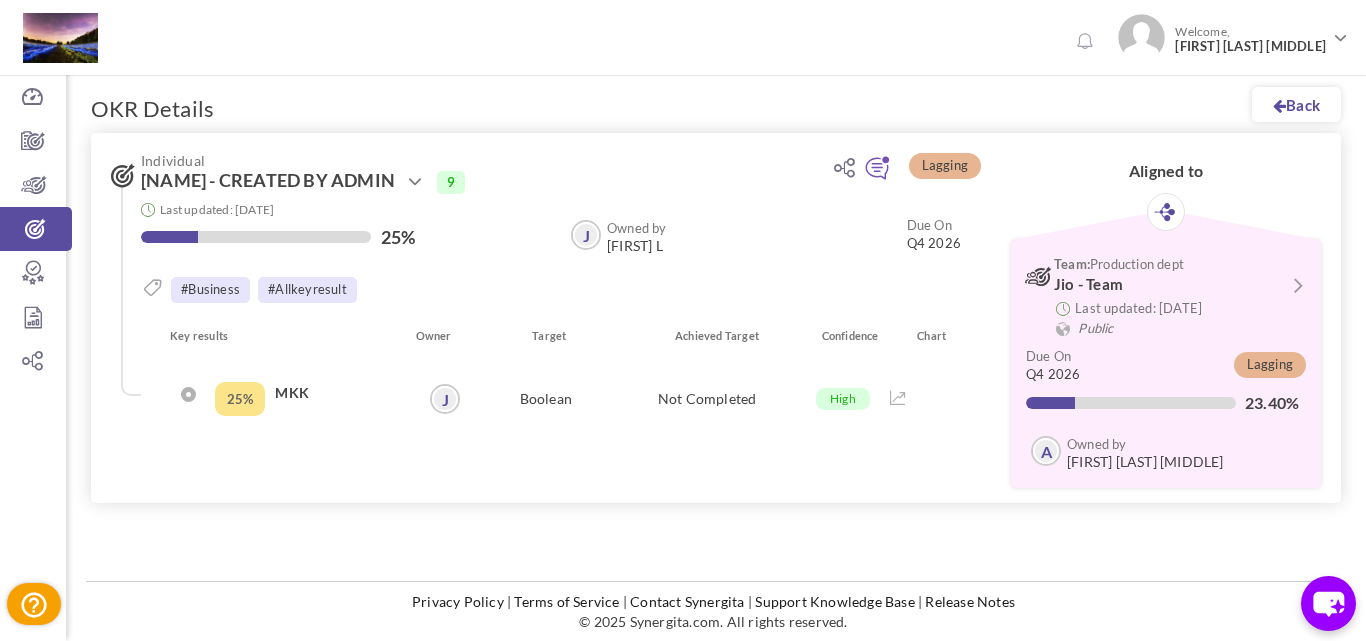 scroll, scrollTop: 0, scrollLeft: 0, axis: both 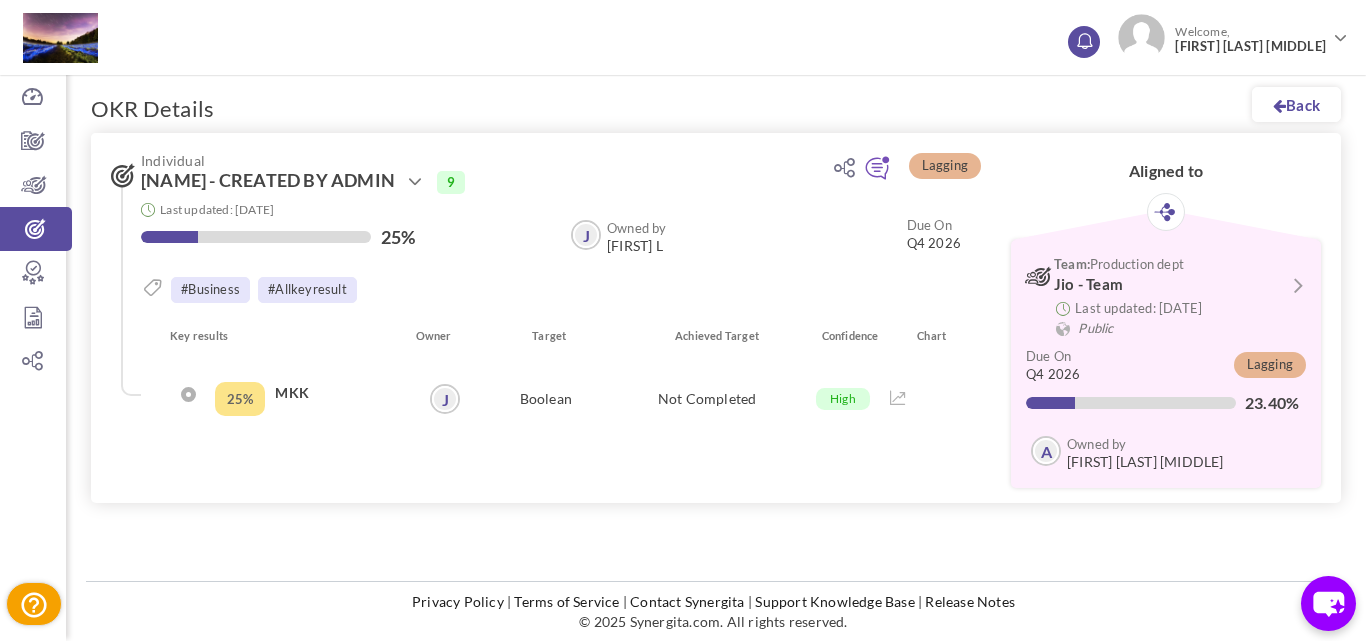 click on "0" at bounding box center [1084, 42] 